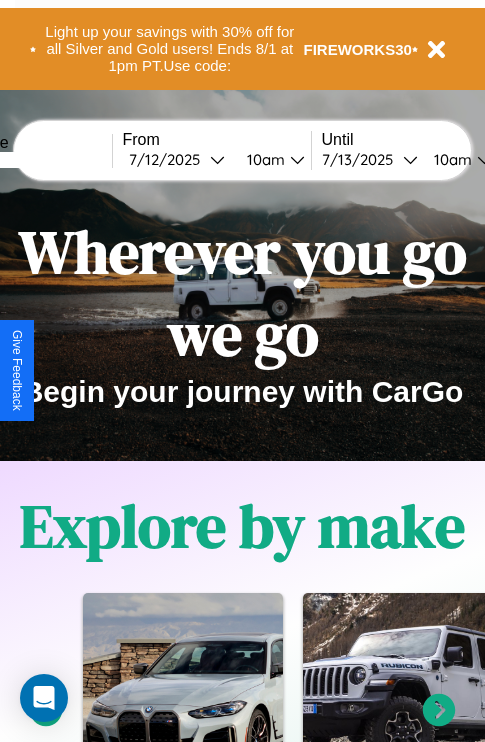 scroll, scrollTop: 0, scrollLeft: 0, axis: both 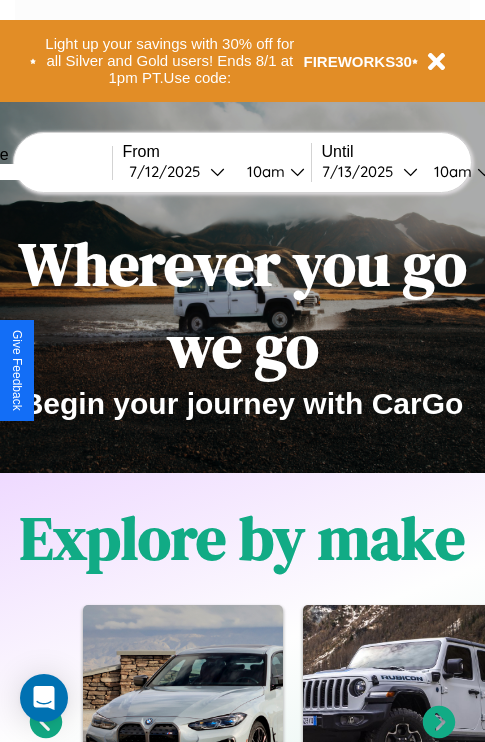 click at bounding box center (37, 172) 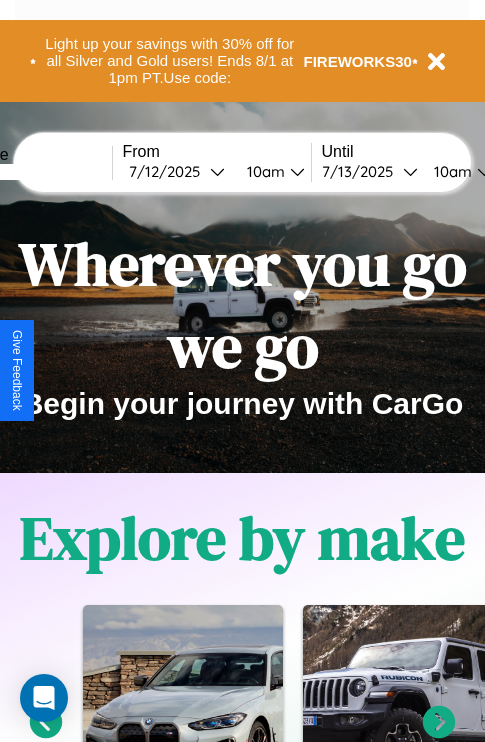 type on "****" 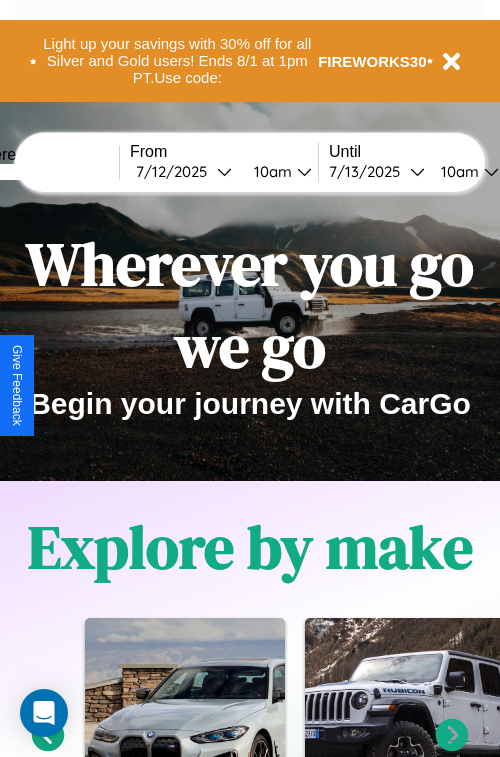 select on "*" 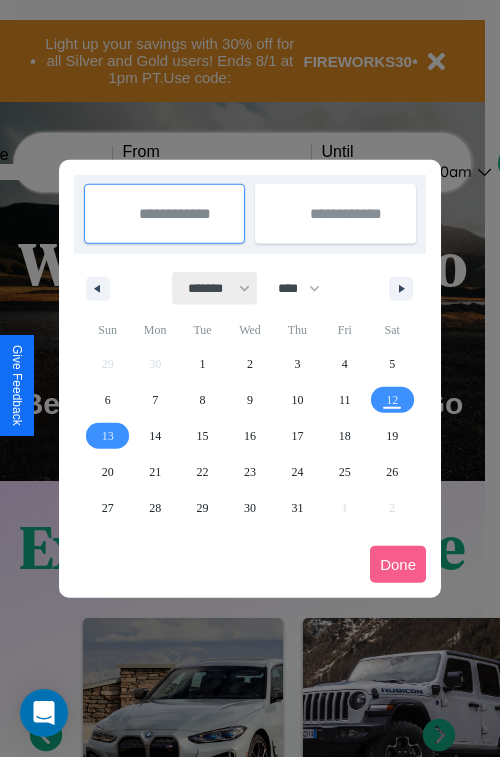 click on "******* ******** ***** ***** *** **** **** ****** ********* ******* ******** ********" at bounding box center [215, 288] 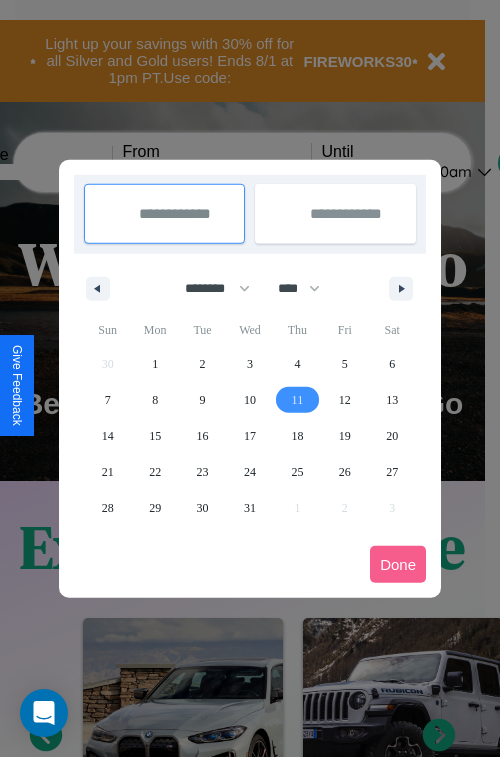 click on "11" at bounding box center (298, 400) 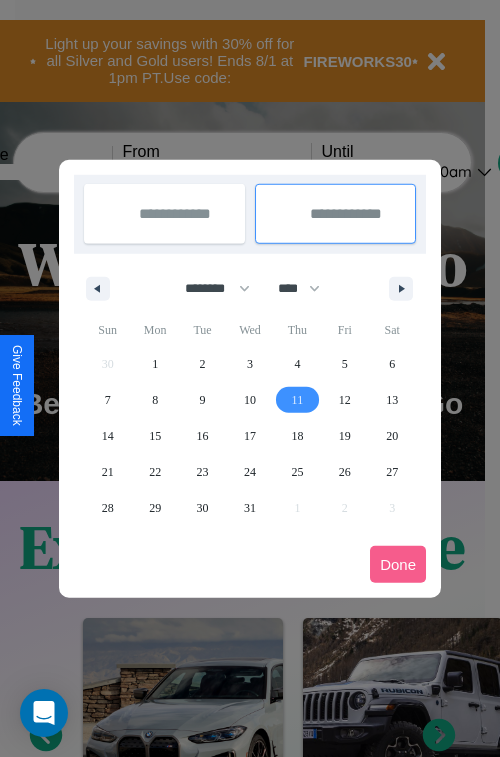 type on "**********" 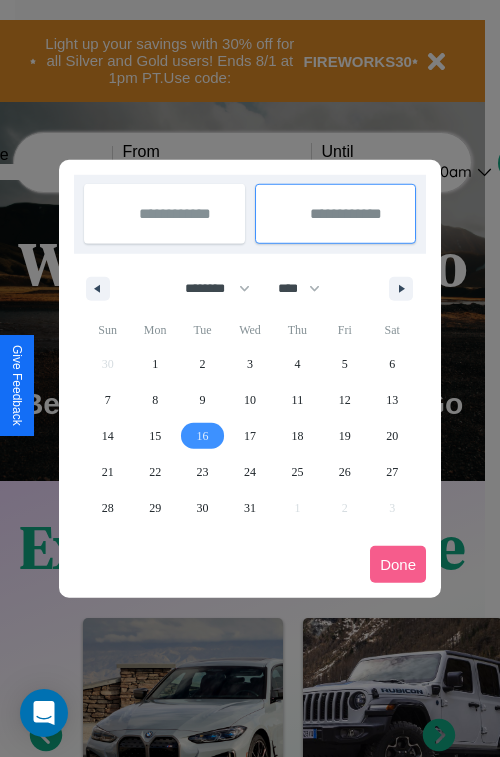 click on "16" at bounding box center (203, 436) 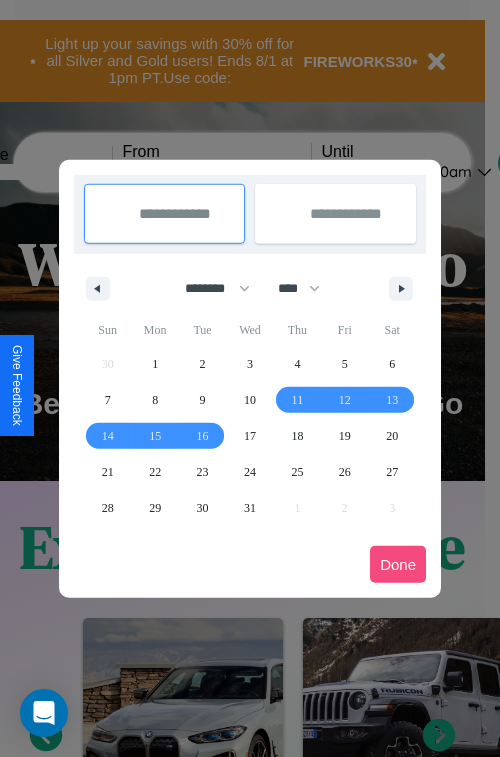 click on "Done" at bounding box center [398, 564] 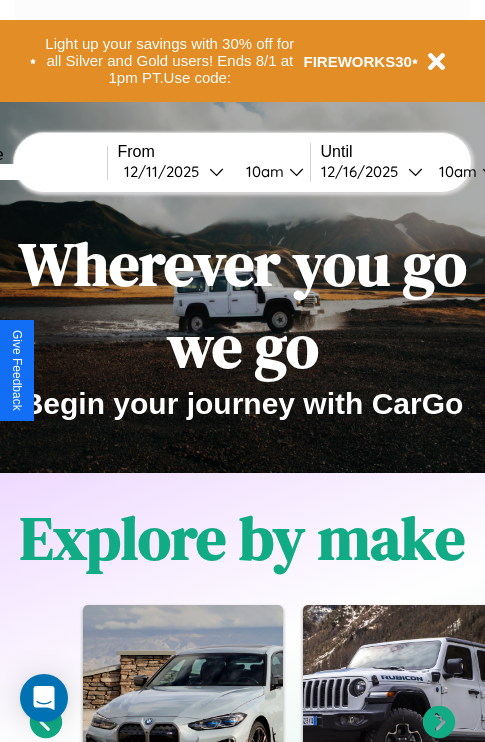 click on "10am" at bounding box center (262, 171) 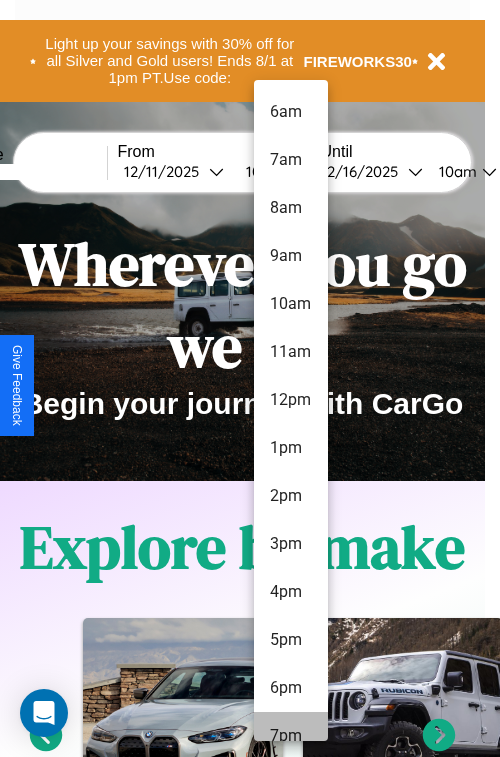 click on "7pm" at bounding box center [291, 736] 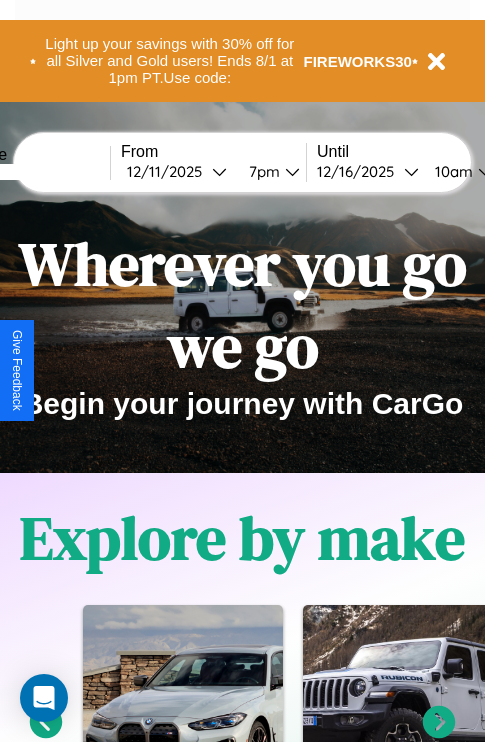 click on "10am" at bounding box center (451, 171) 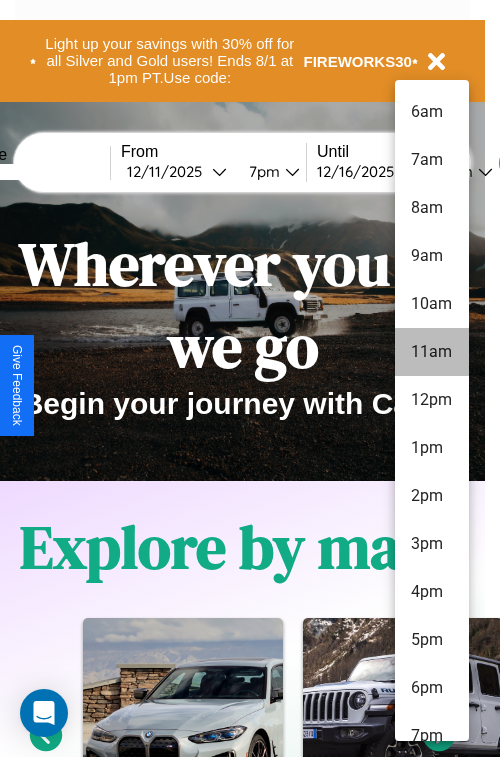 click on "11am" at bounding box center (432, 352) 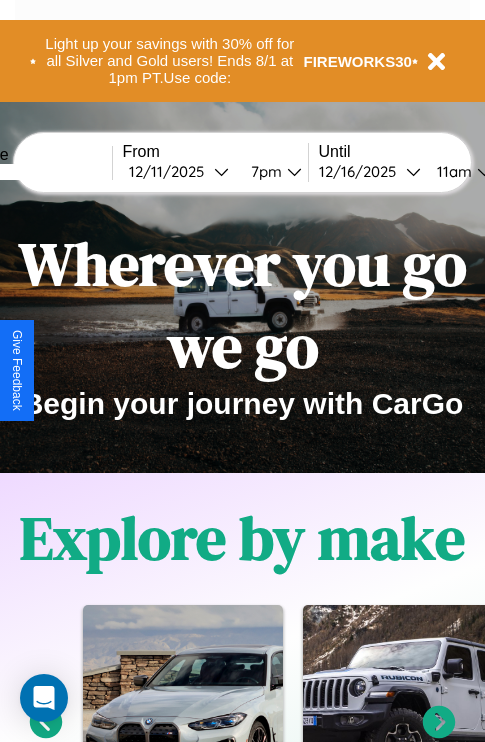 scroll, scrollTop: 0, scrollLeft: 73, axis: horizontal 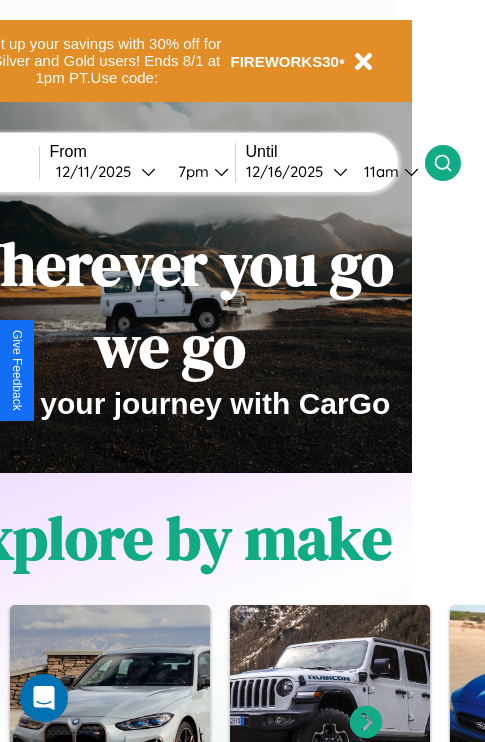 click 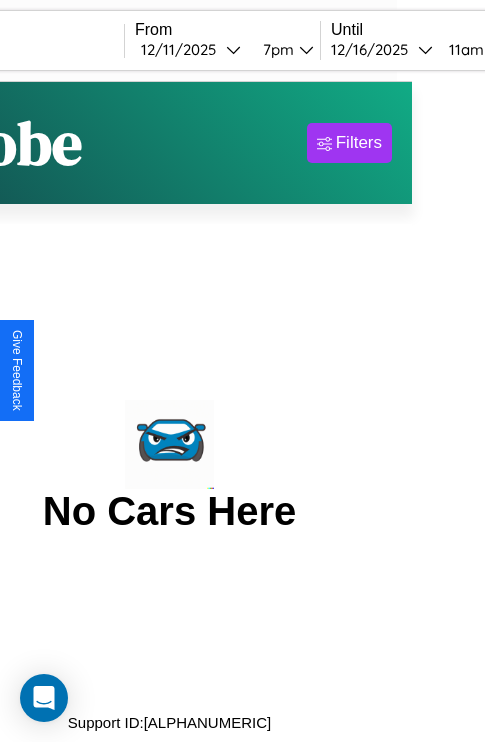 scroll, scrollTop: 0, scrollLeft: 0, axis: both 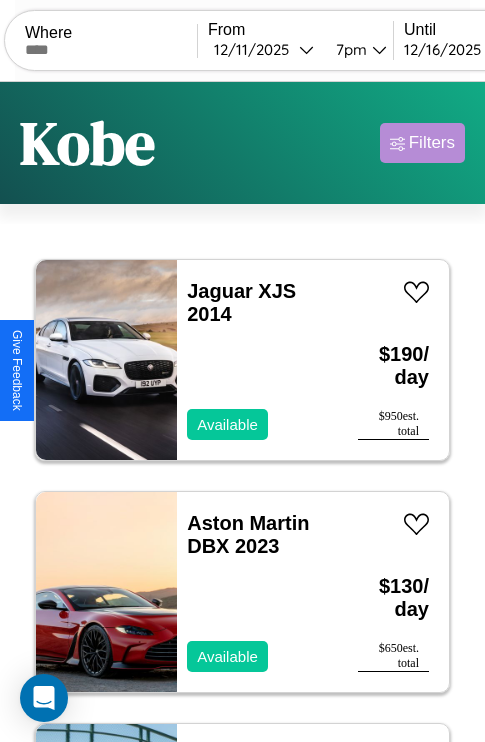 click on "Filters" at bounding box center (432, 143) 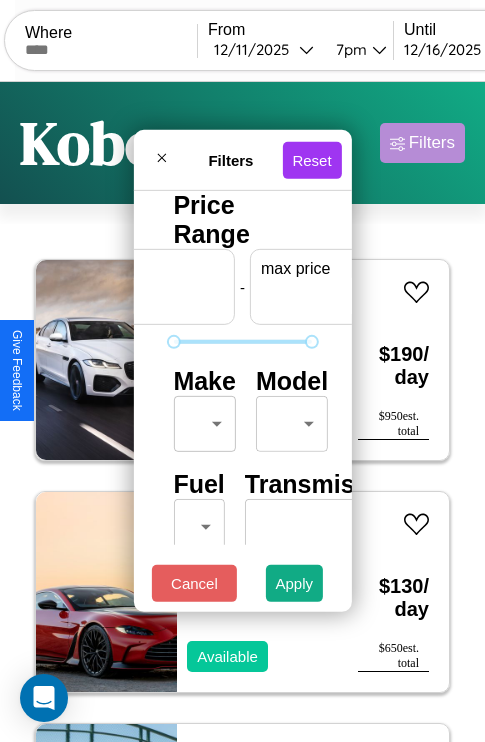 scroll, scrollTop: 0, scrollLeft: 124, axis: horizontal 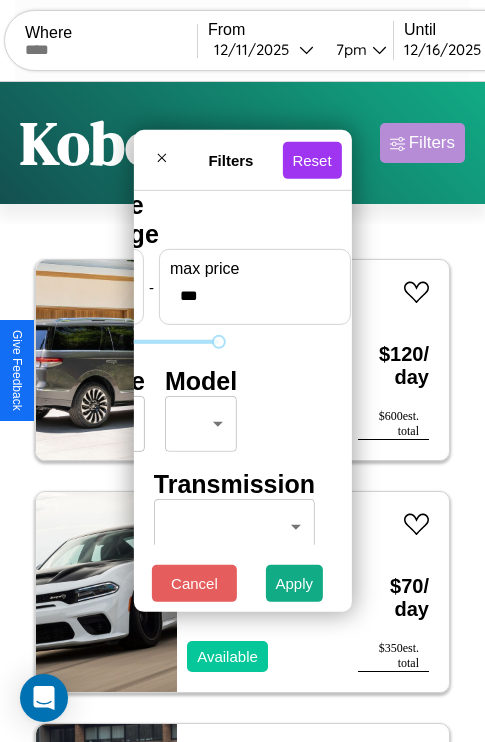 type on "***" 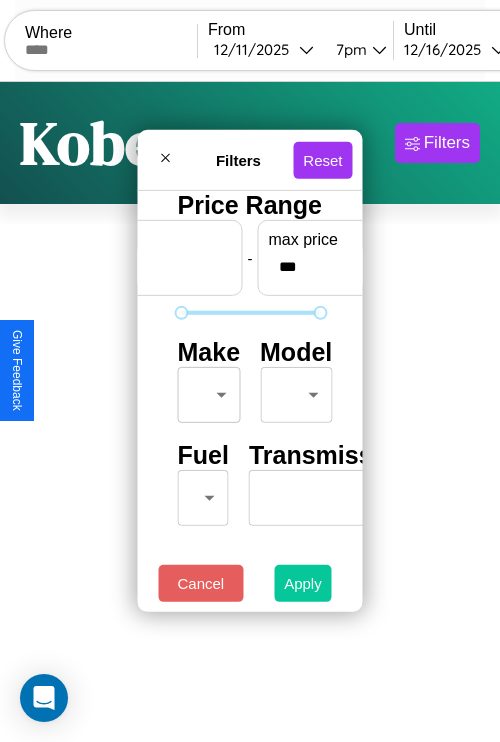 type on "**" 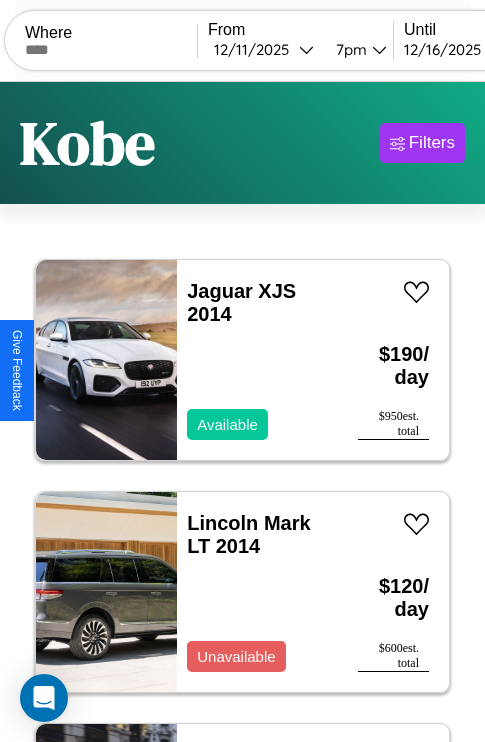 scroll, scrollTop: 33, scrollLeft: 0, axis: vertical 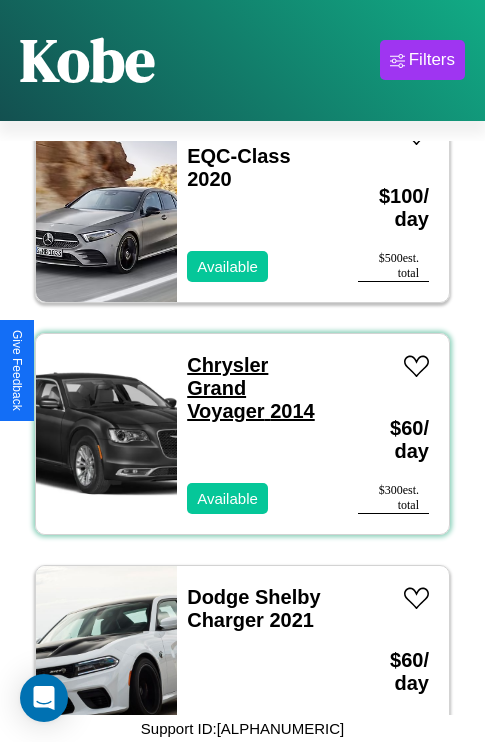 click on "Chrysler   Grand Voyager   2014" at bounding box center [251, 388] 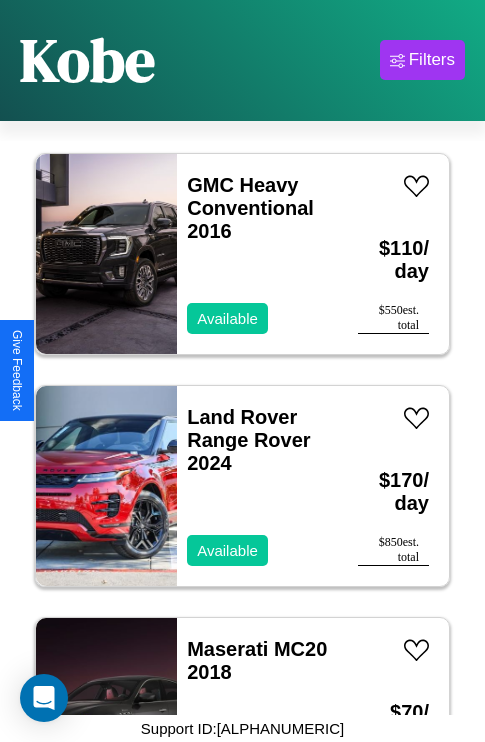 scroll, scrollTop: 6107, scrollLeft: 0, axis: vertical 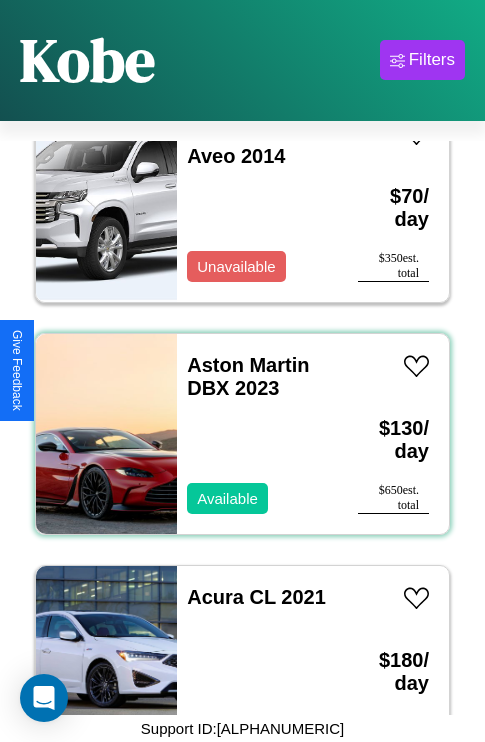 click on "Aston Martin   DBX   2023 Available" at bounding box center (257, 434) 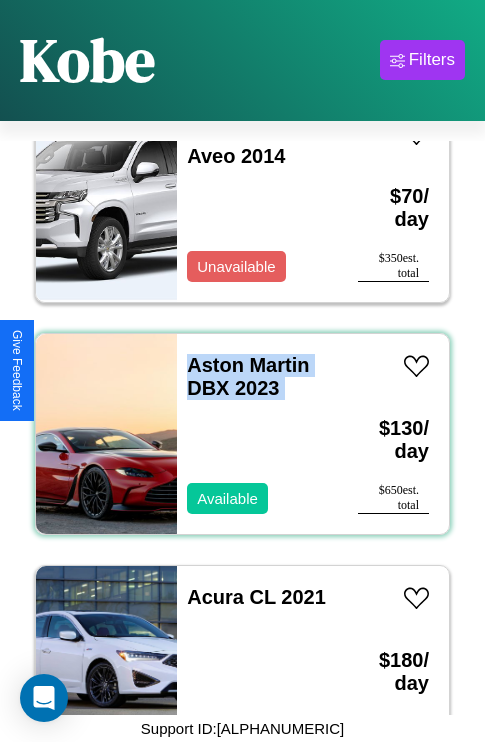 click on "Aston Martin   DBX   2023 Available" at bounding box center [257, 434] 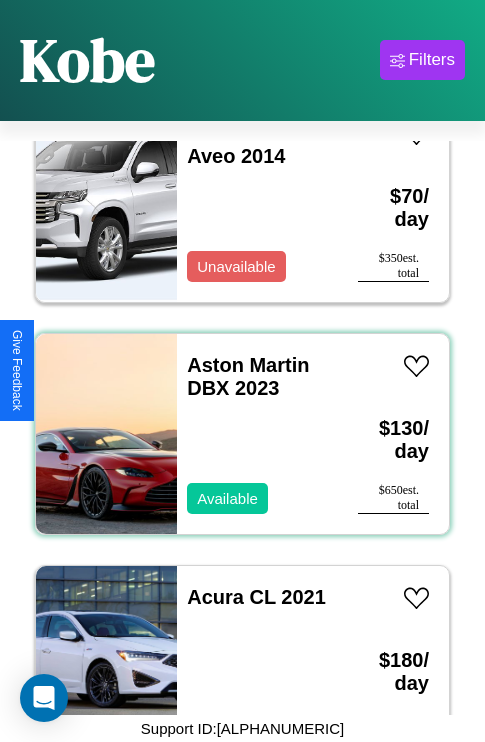 click on "Aston Martin   DBX   2023 Available" at bounding box center (257, 434) 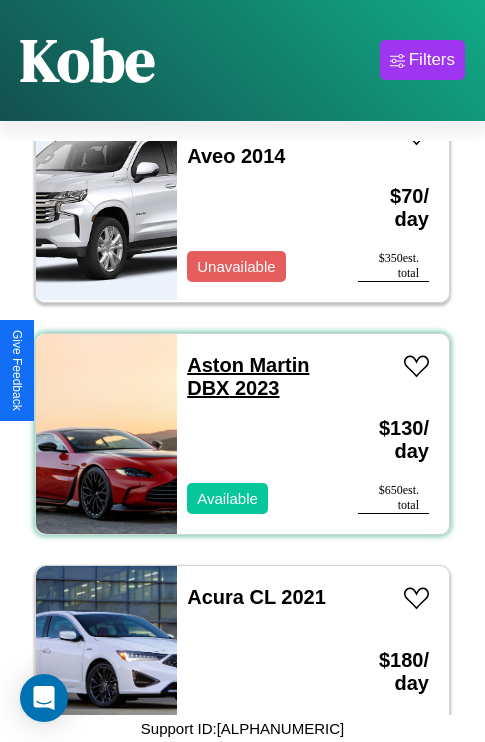 click on "Aston Martin   DBX   2023" at bounding box center (248, 376) 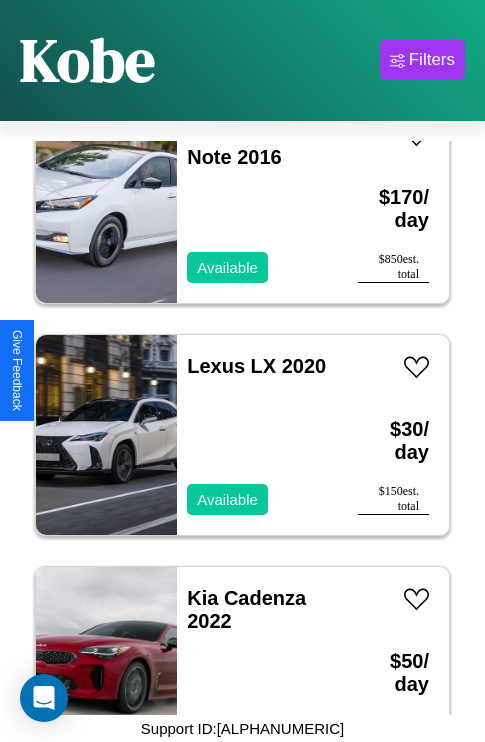 scroll, scrollTop: 17475, scrollLeft: 0, axis: vertical 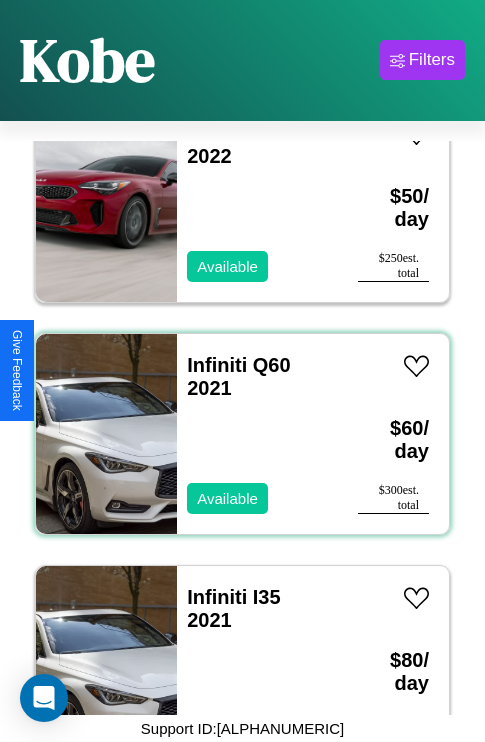 click on "Infiniti   Q60   2021 Available" at bounding box center (257, 434) 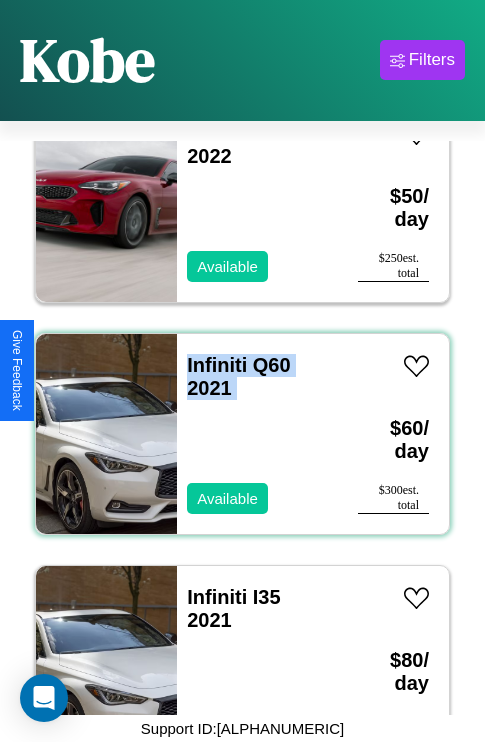 click on "Infiniti   Q60   2021 Available" at bounding box center [257, 434] 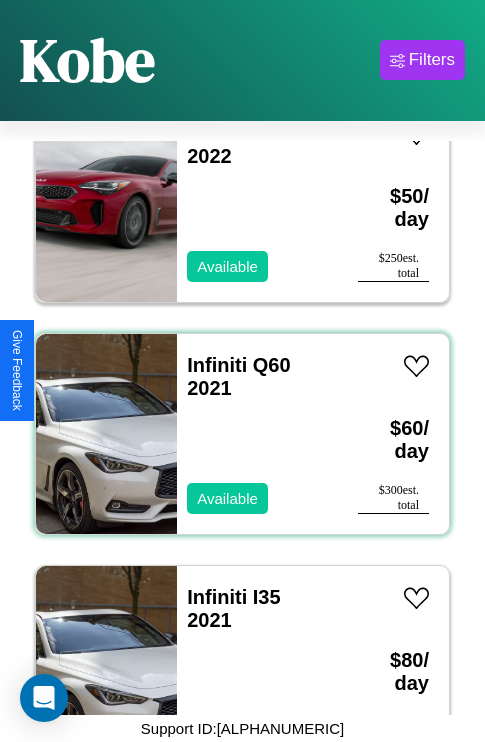 click on "Infiniti   Q60   2021 Available" at bounding box center (257, 434) 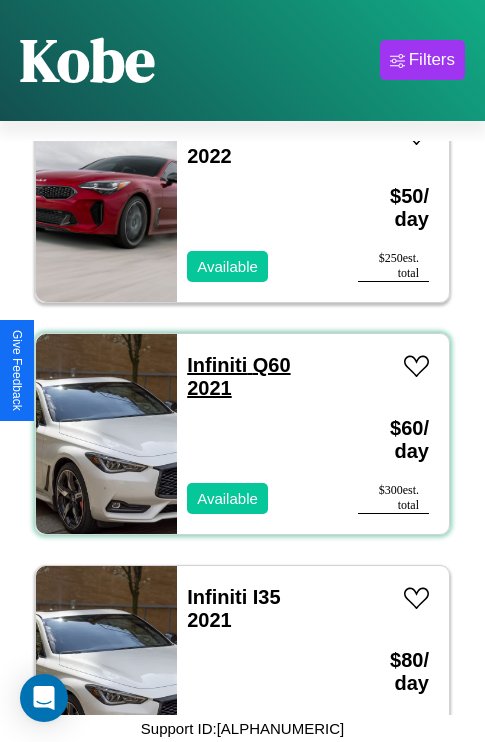 click on "Infiniti   Q60   2021" at bounding box center (238, 376) 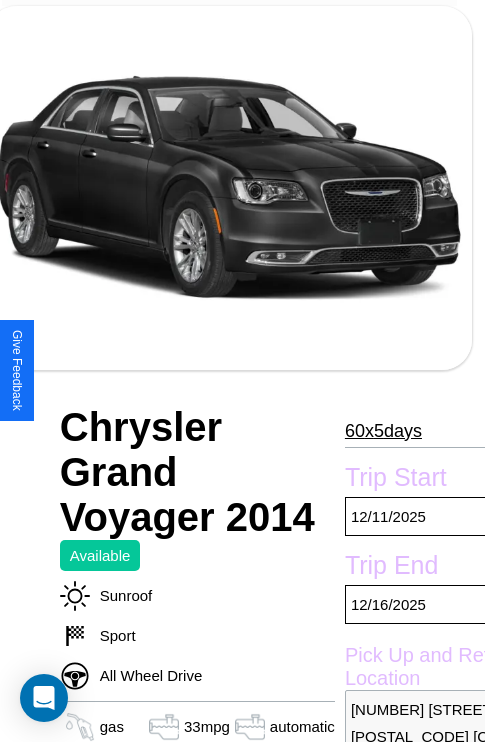 scroll, scrollTop: 499, scrollLeft: 84, axis: both 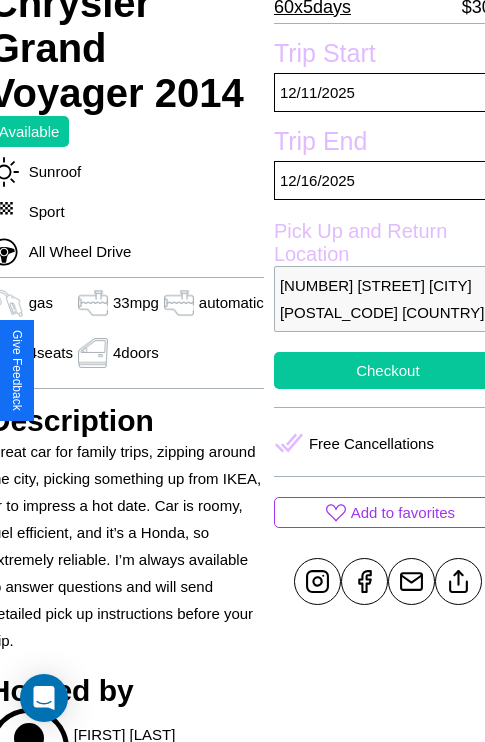 click on "Checkout" at bounding box center (388, 370) 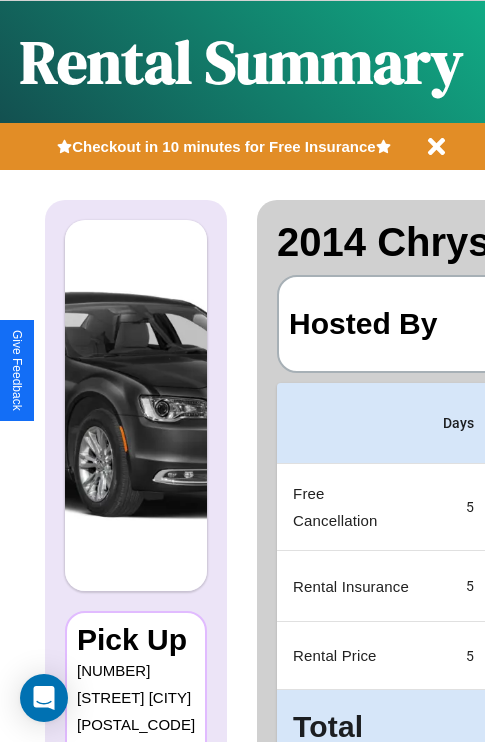 scroll, scrollTop: 0, scrollLeft: 383, axis: horizontal 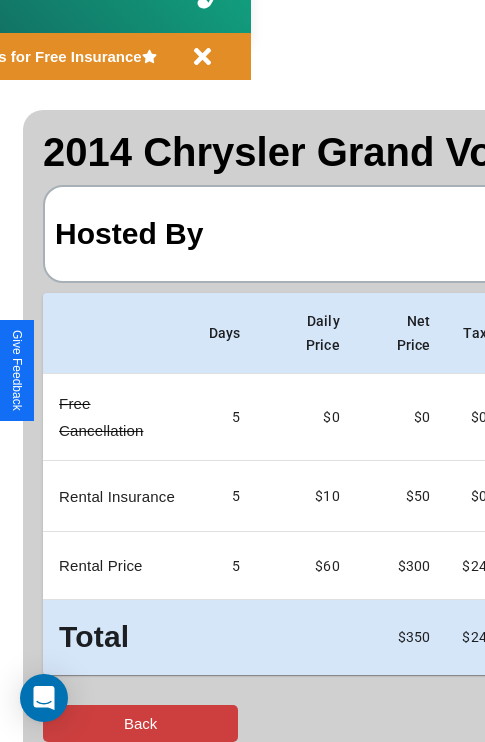 click on "Back" at bounding box center [140, 723] 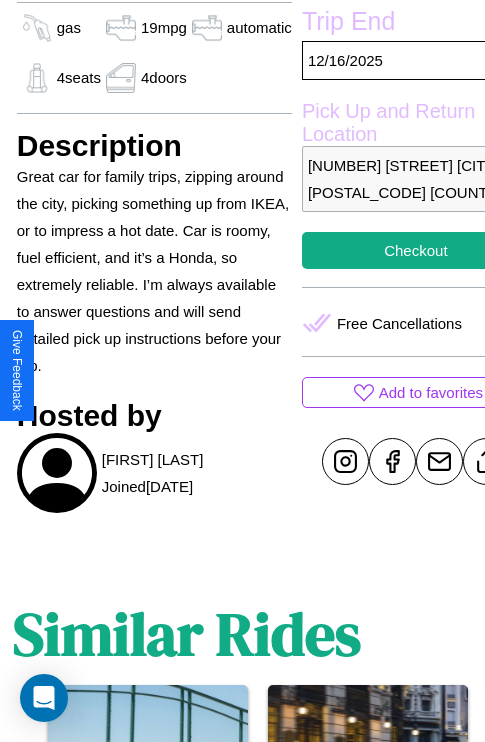 scroll, scrollTop: 710, scrollLeft: 64, axis: both 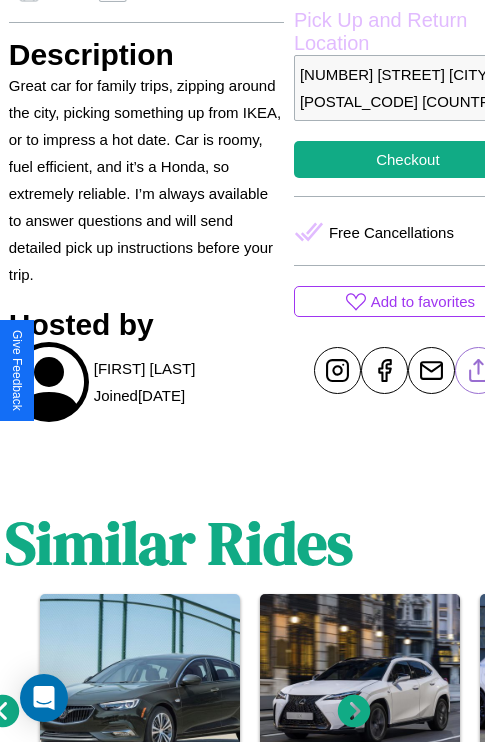 click 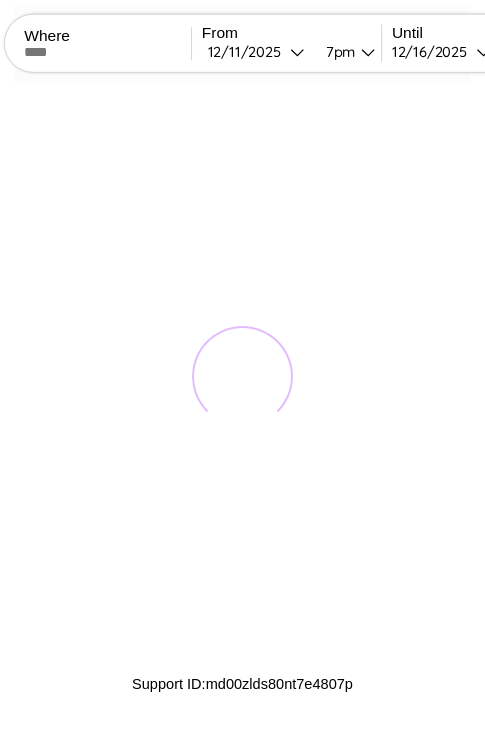 scroll, scrollTop: 0, scrollLeft: 0, axis: both 